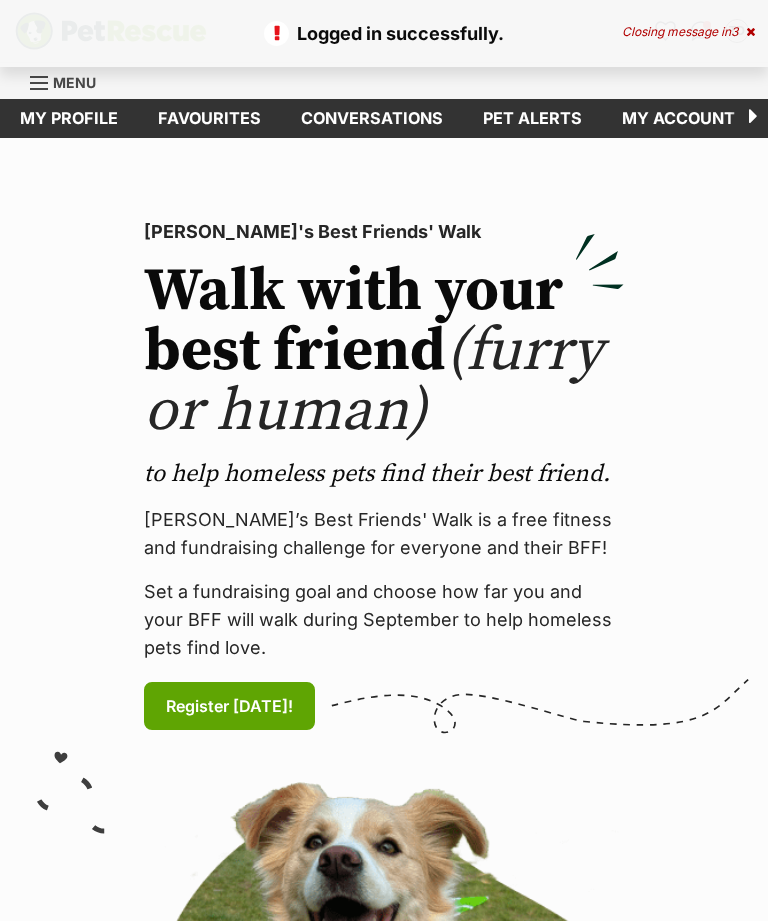 scroll, scrollTop: 0, scrollLeft: 0, axis: both 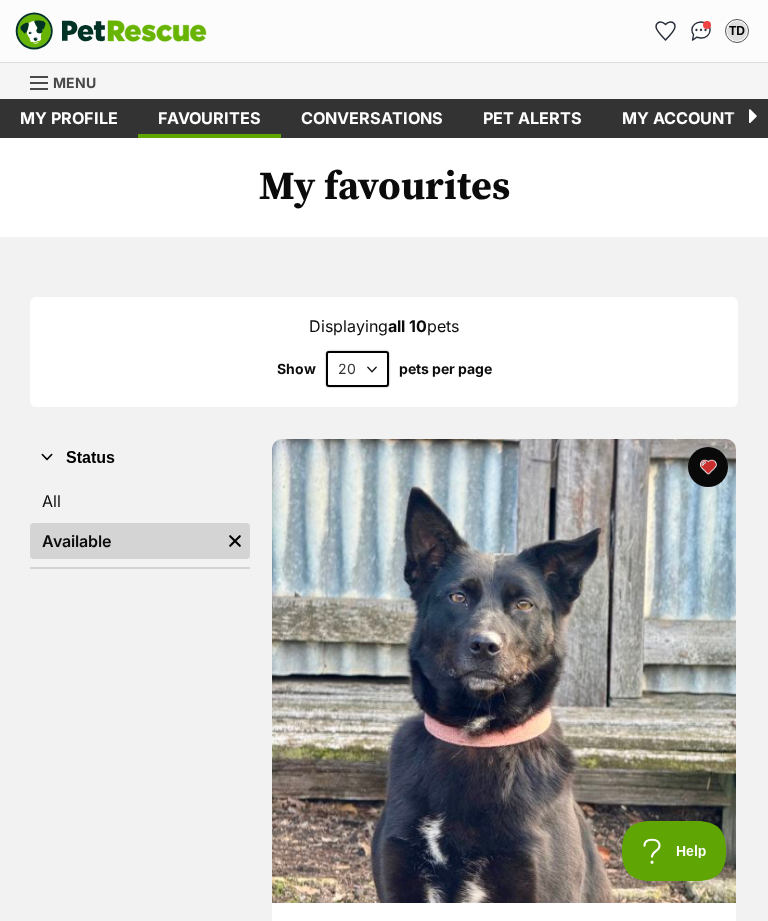 click on "Menu" at bounding box center (74, 82) 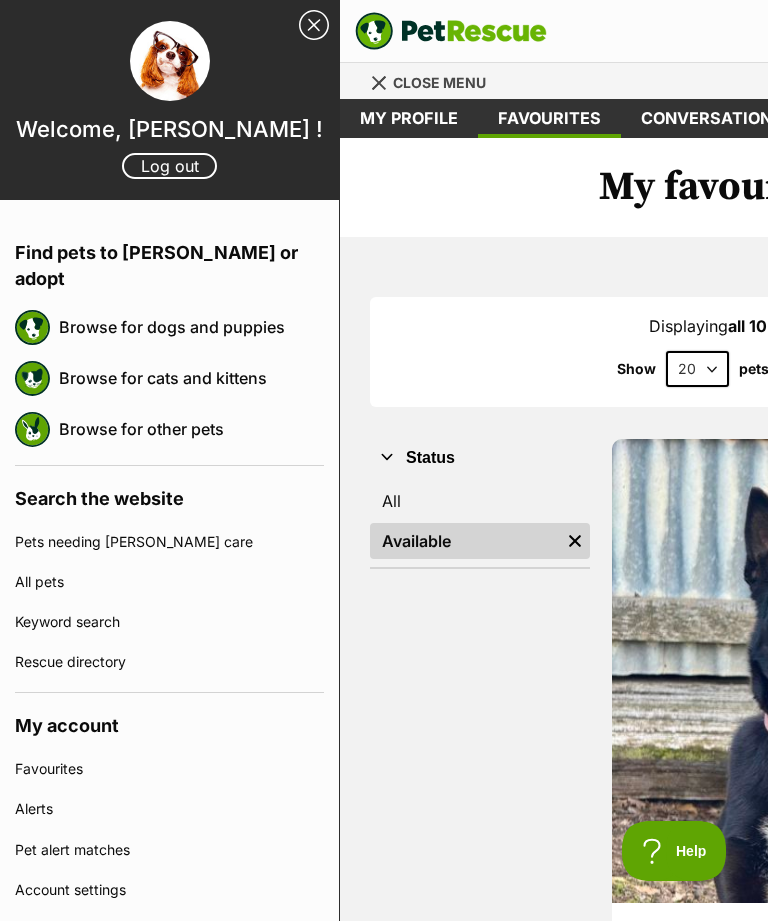 click on "Browse for dogs and puppies" at bounding box center [191, 327] 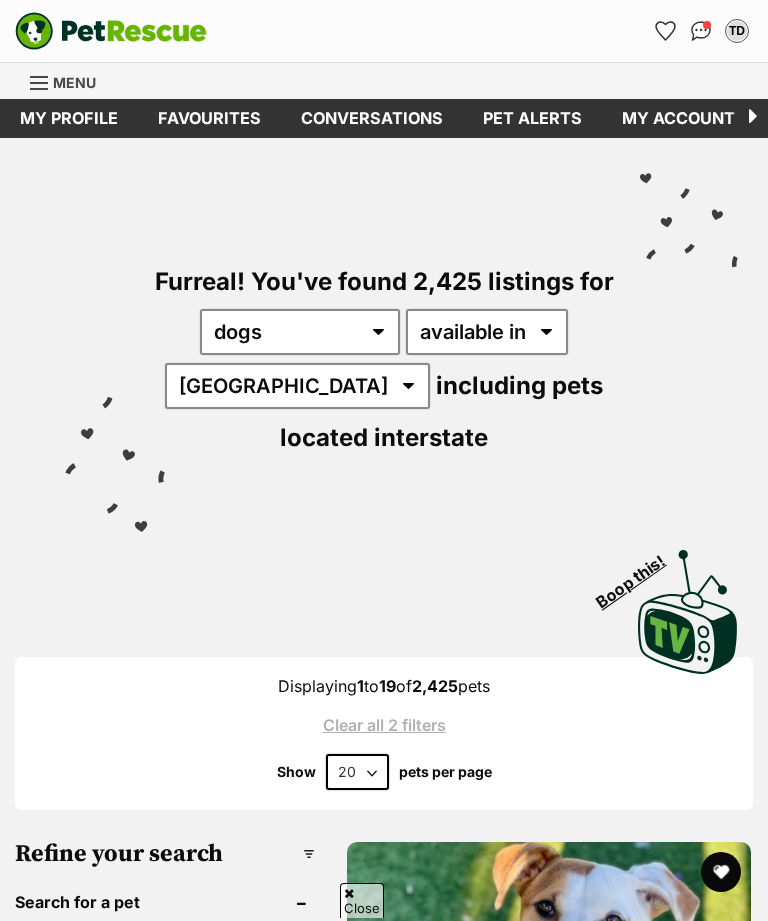 click on "VIC (894)" at bounding box center (165, 1593) 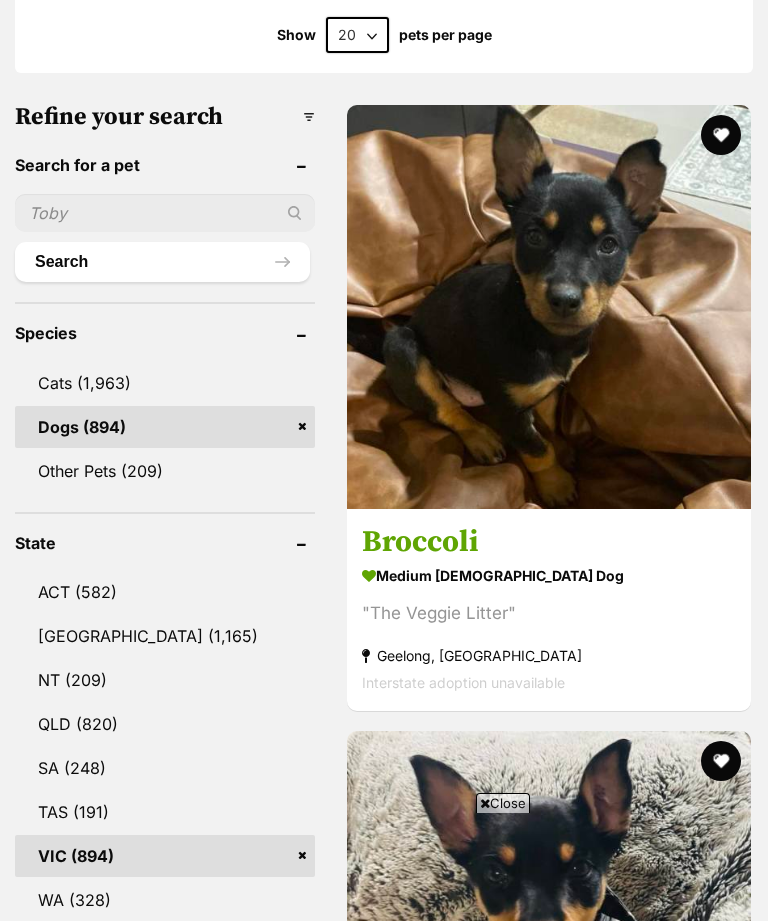 scroll, scrollTop: 1353, scrollLeft: 0, axis: vertical 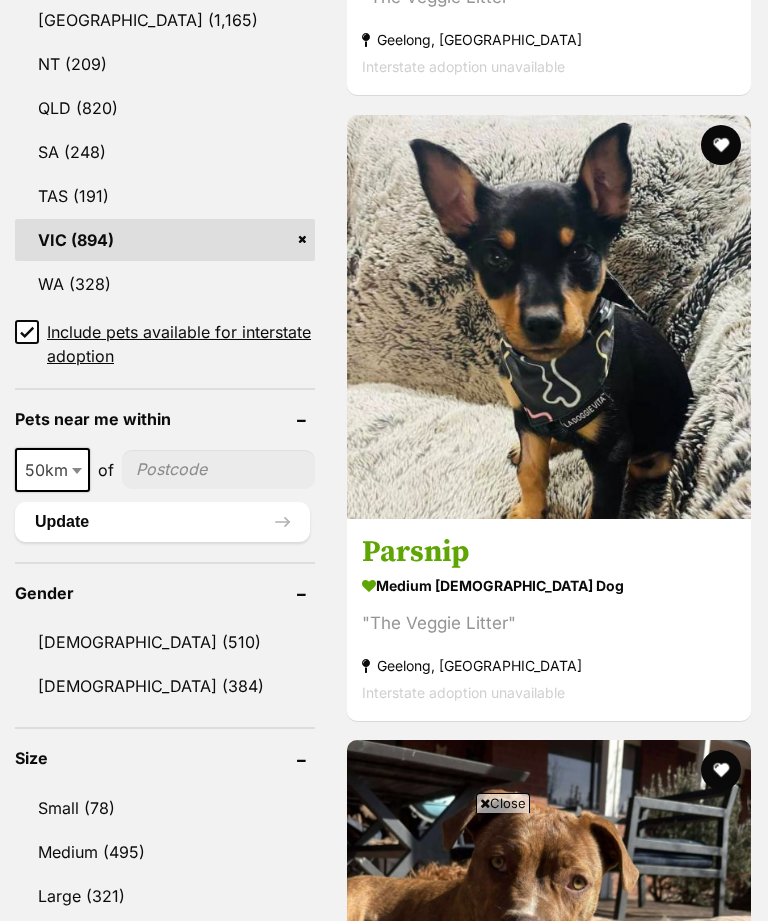click on "Close" at bounding box center (503, 803) 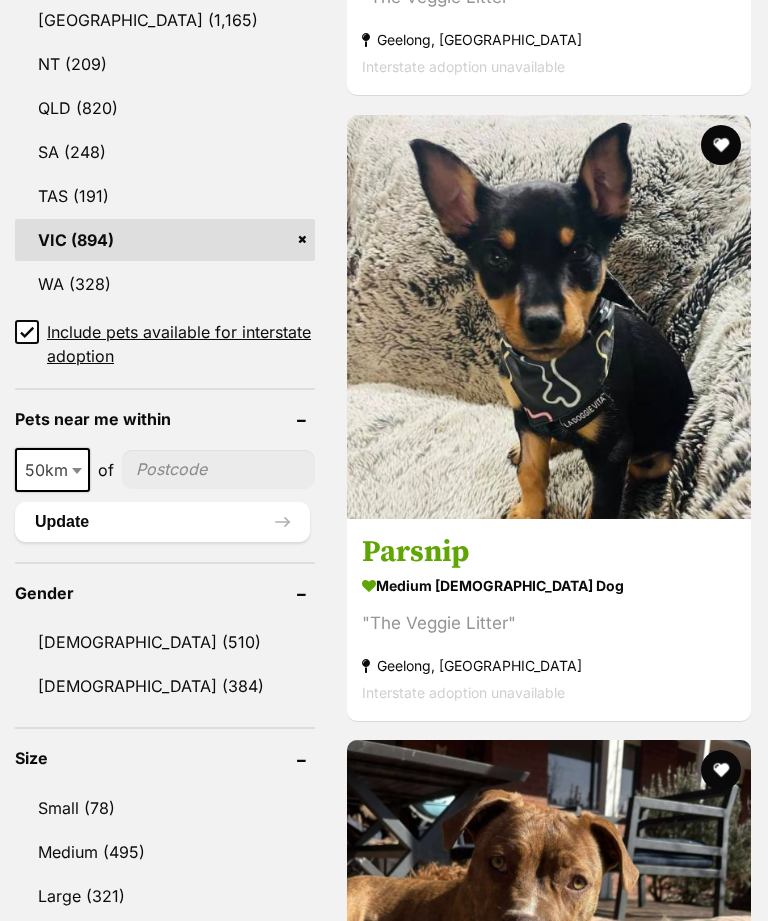 scroll, scrollTop: 1774, scrollLeft: 0, axis: vertical 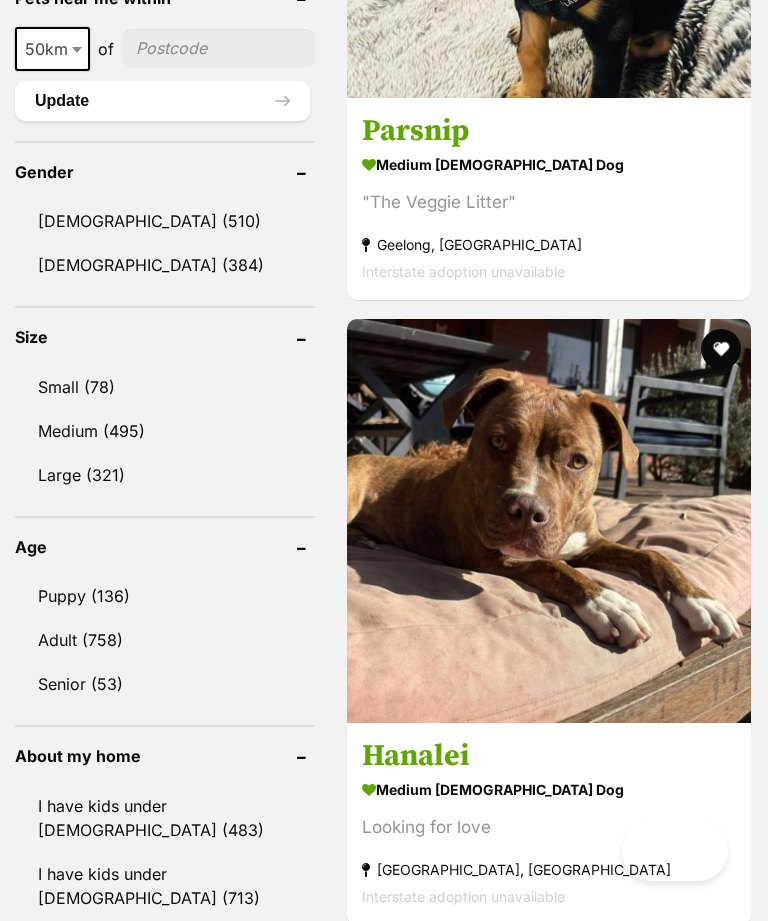 click on "Senior (53)" at bounding box center [165, 684] 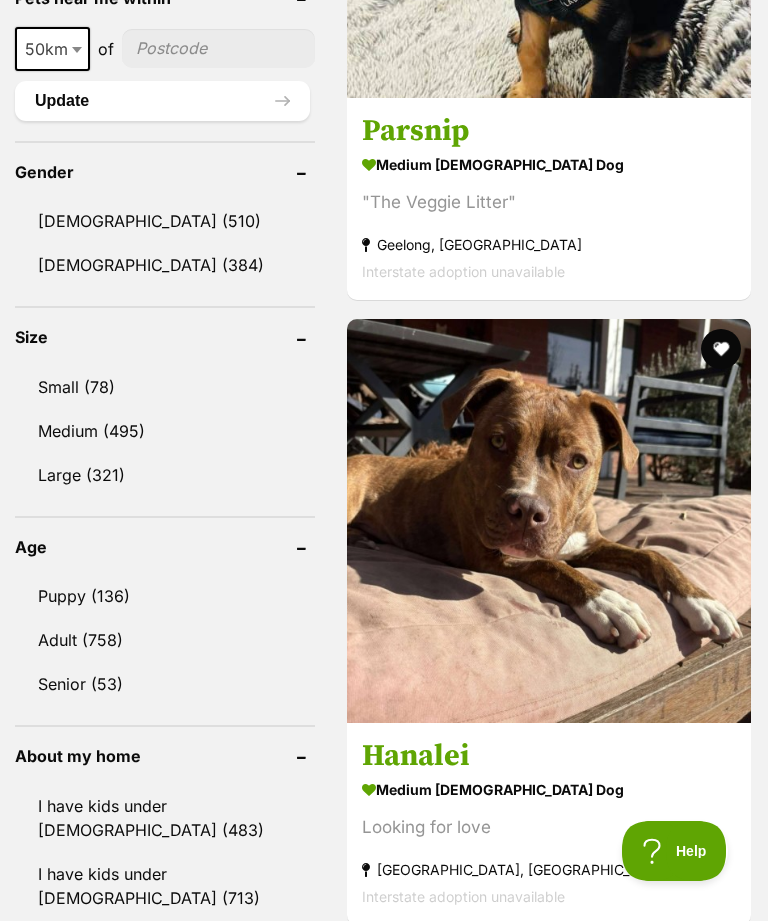 scroll, scrollTop: 0, scrollLeft: 0, axis: both 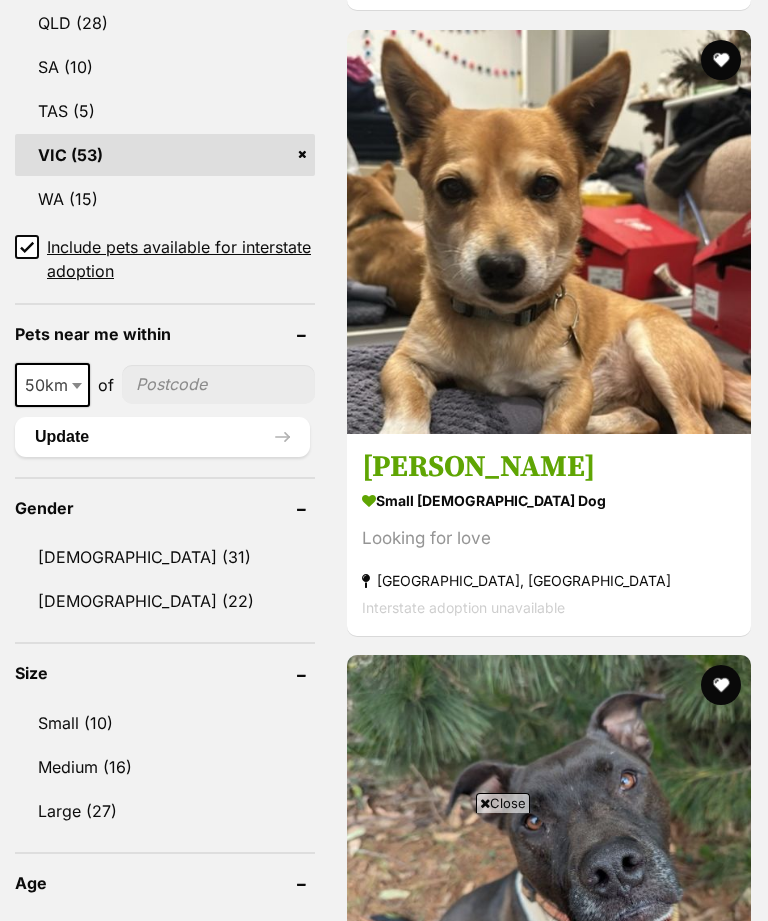 click on "Female (22)" at bounding box center (165, 601) 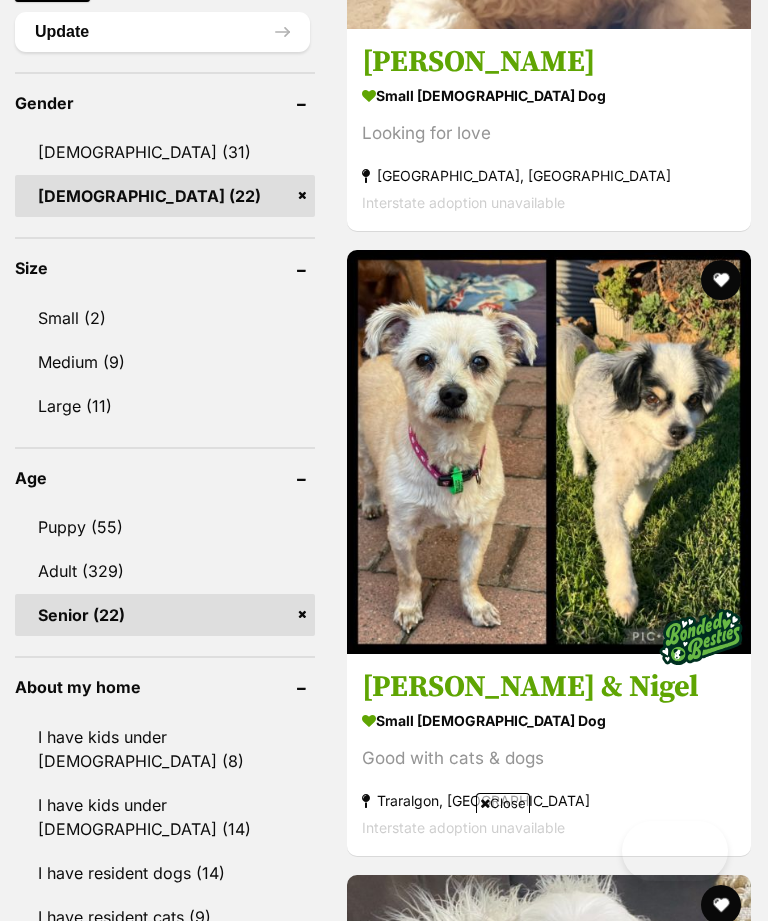 scroll, scrollTop: 1948, scrollLeft: 0, axis: vertical 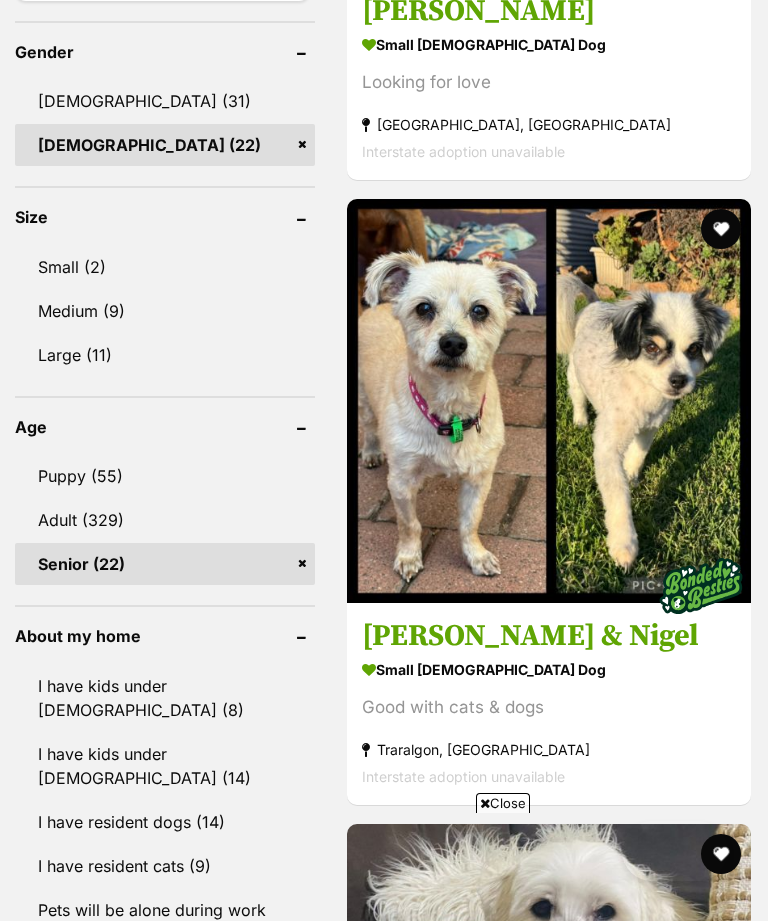 click on "Close" at bounding box center [503, 803] 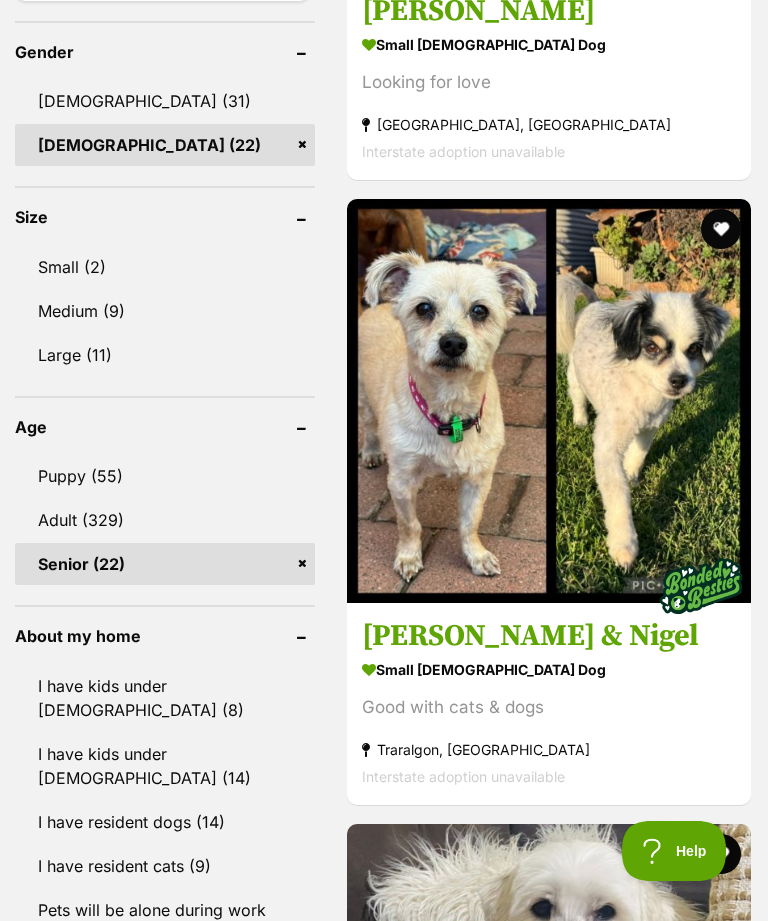 scroll, scrollTop: 2358, scrollLeft: 0, axis: vertical 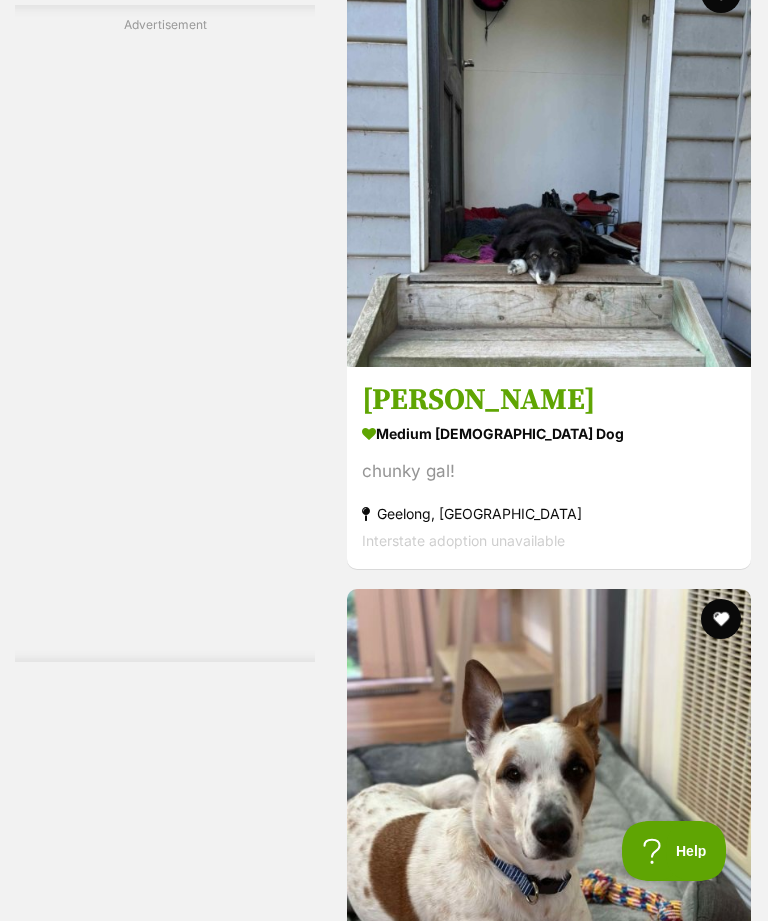click at bounding box center [549, 165] 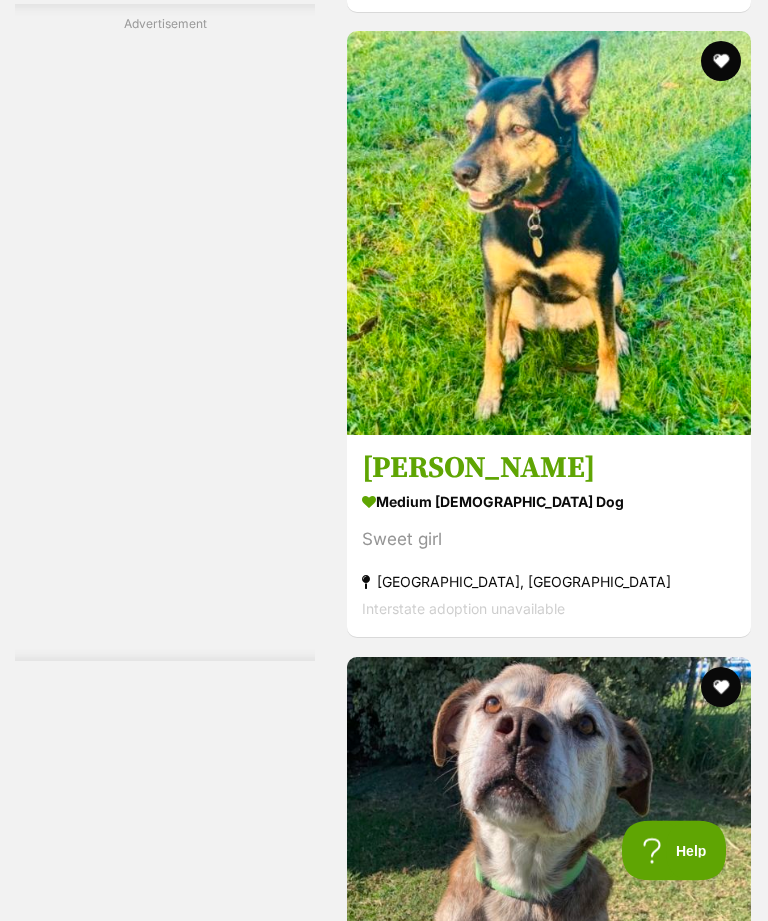 scroll, scrollTop: 6220, scrollLeft: 0, axis: vertical 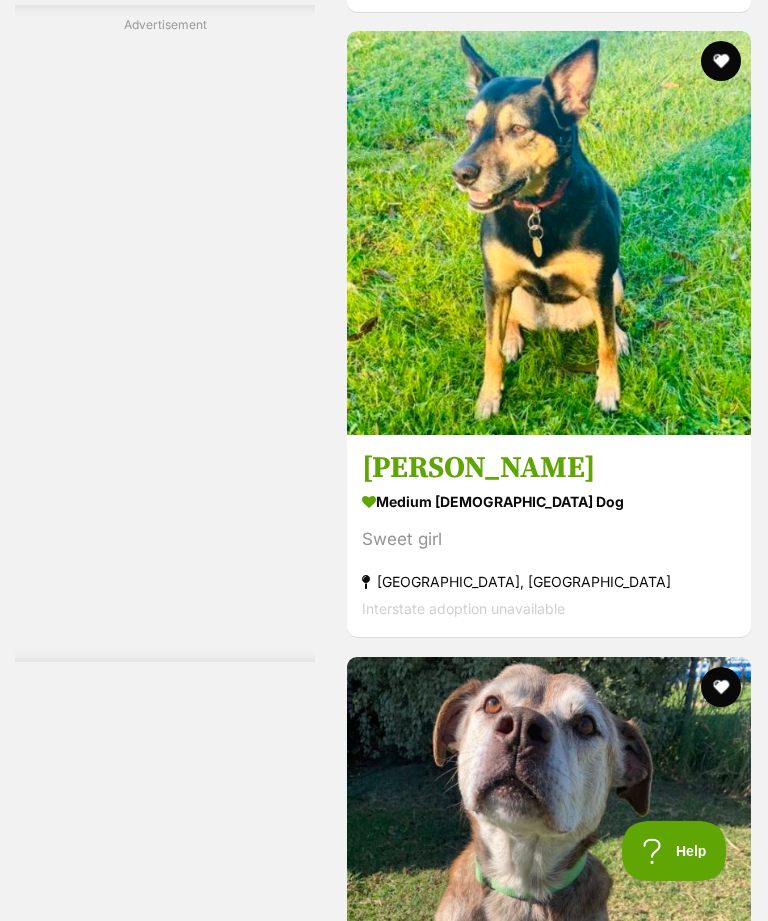 click at bounding box center (549, 233) 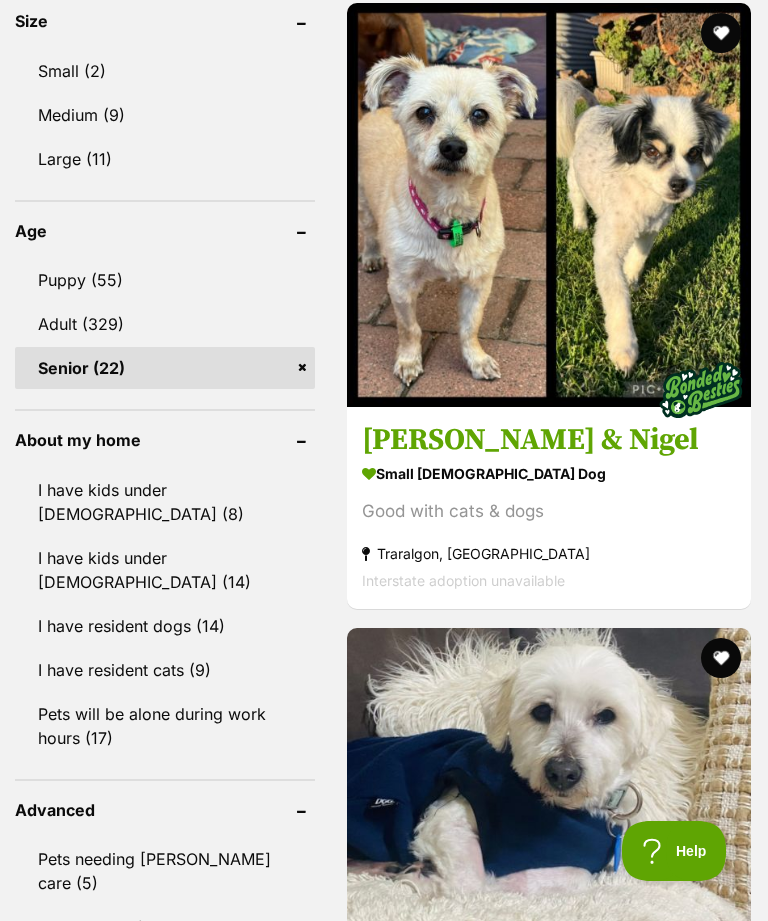 scroll, scrollTop: 2146, scrollLeft: 0, axis: vertical 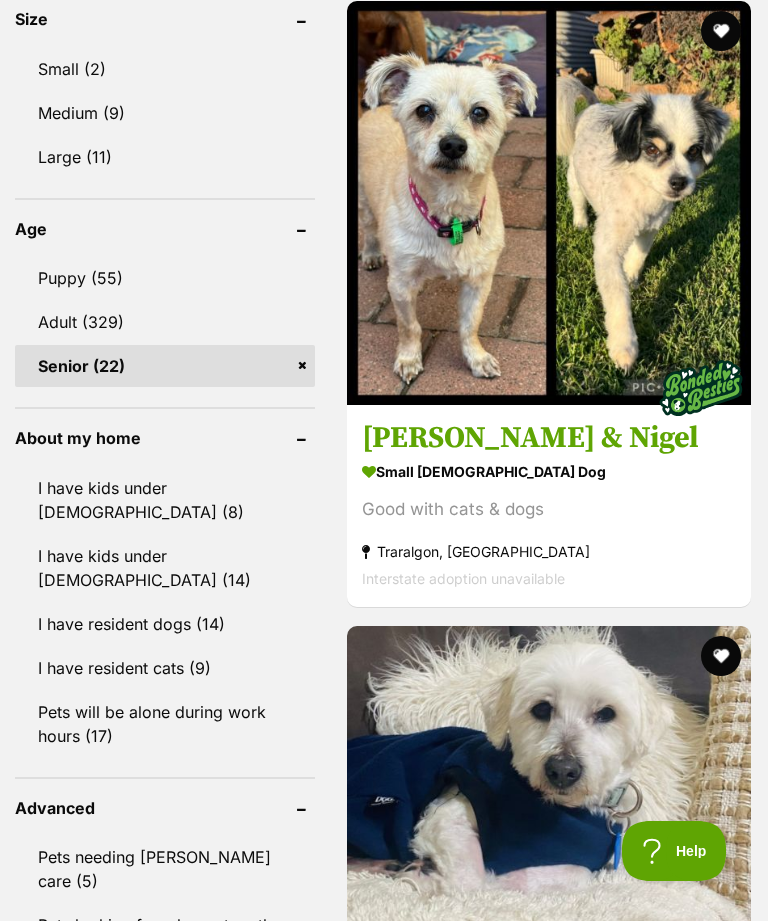 click on "I have resident cats (9)" at bounding box center (165, 668) 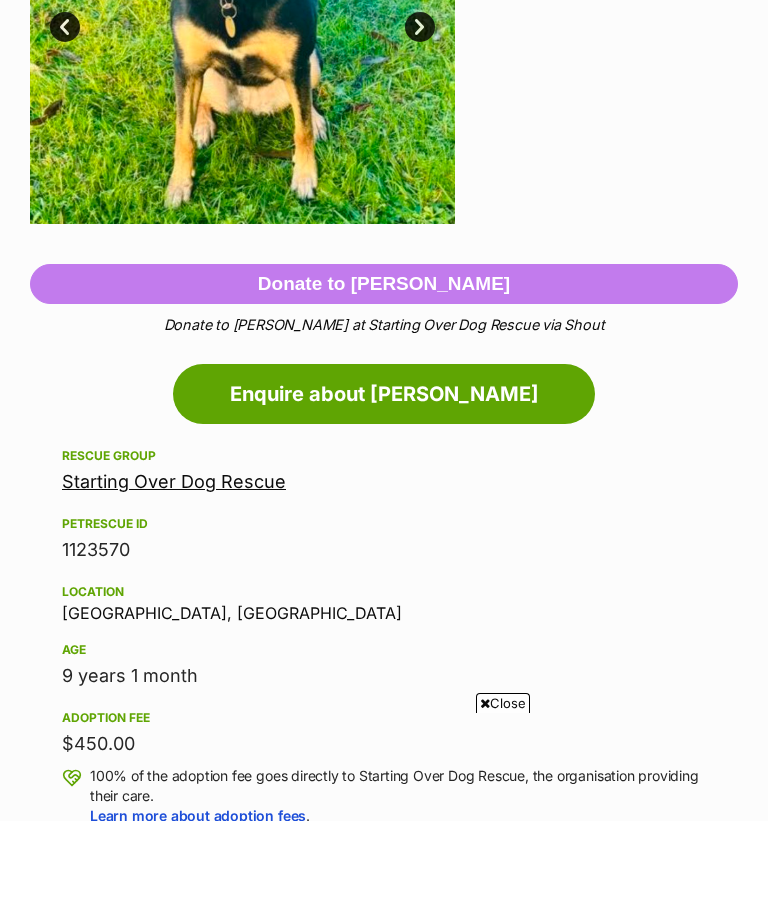scroll, scrollTop: 1784, scrollLeft: 0, axis: vertical 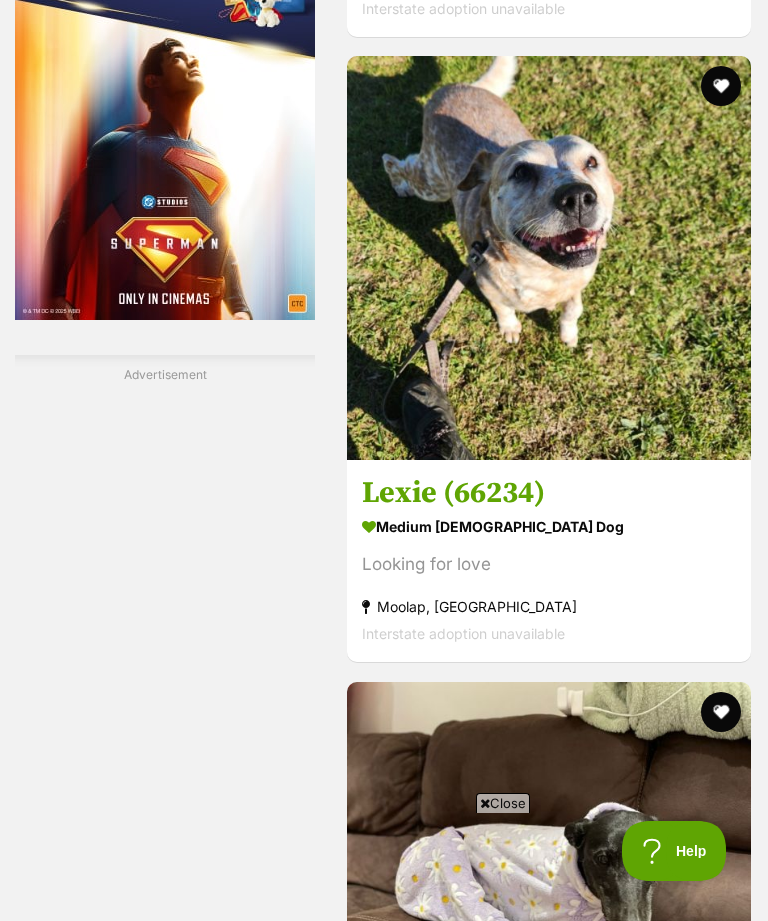 click at bounding box center [549, 258] 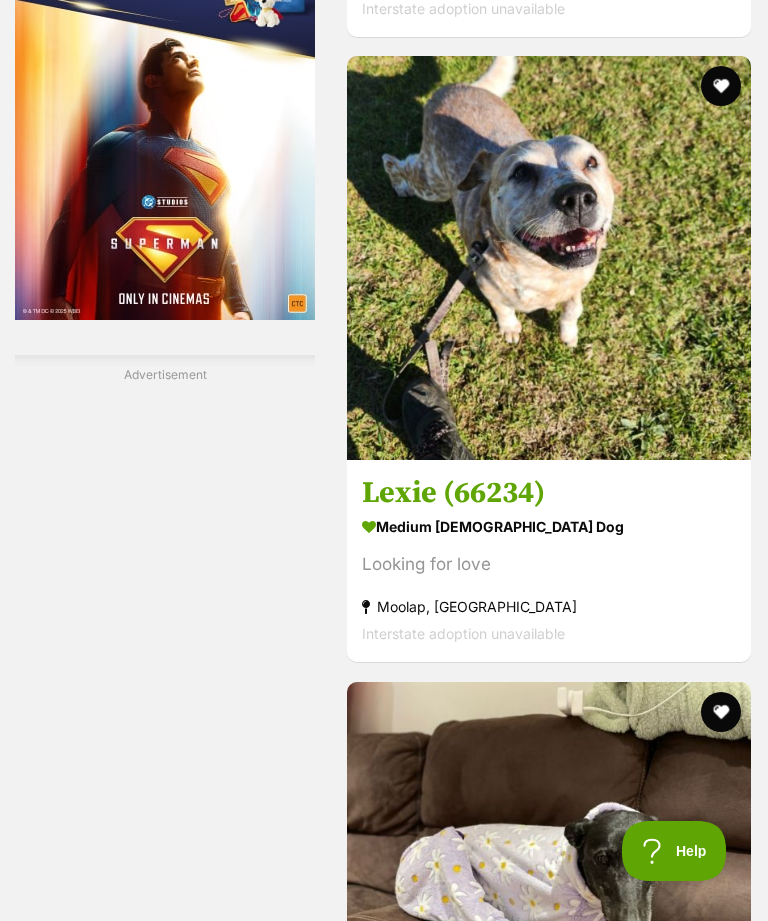 scroll, scrollTop: 3704, scrollLeft: 0, axis: vertical 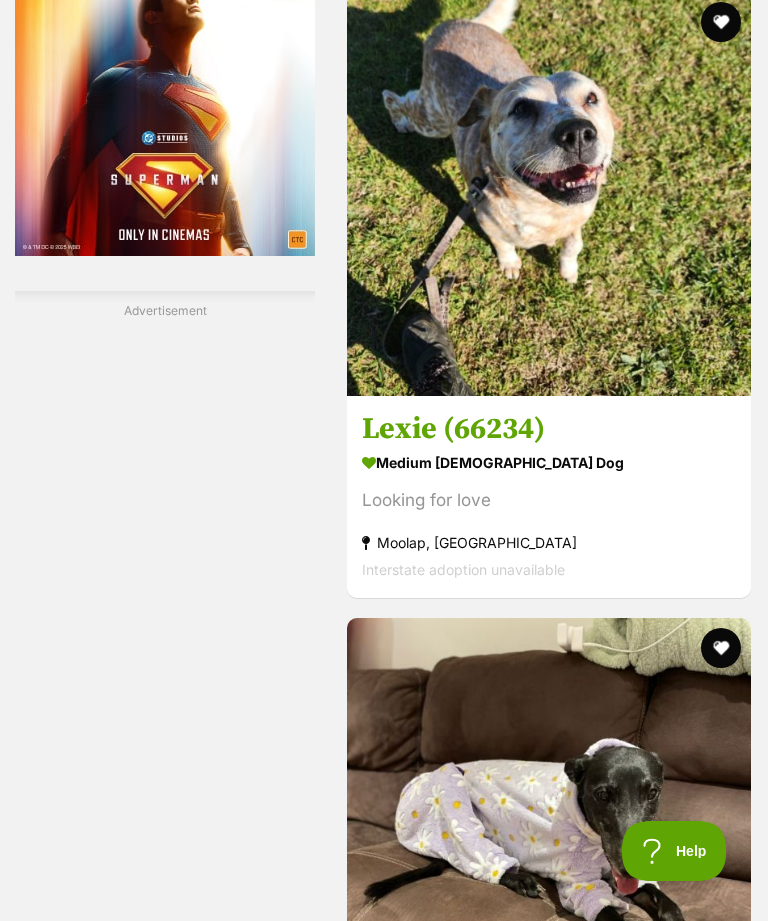 click at bounding box center [721, 22] 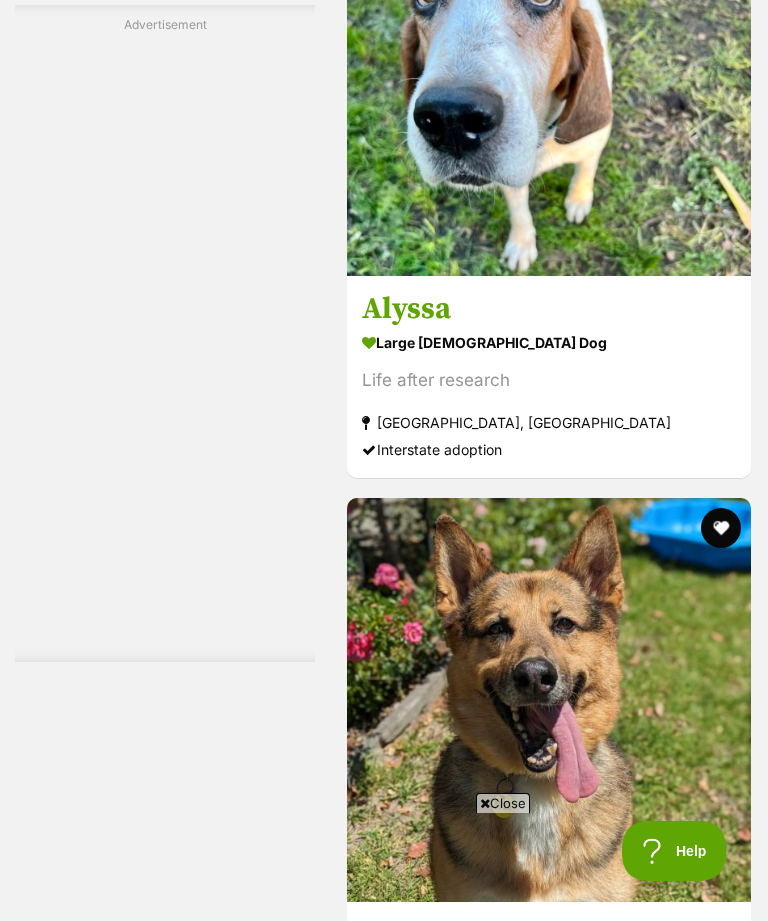 scroll, scrollTop: 0, scrollLeft: 0, axis: both 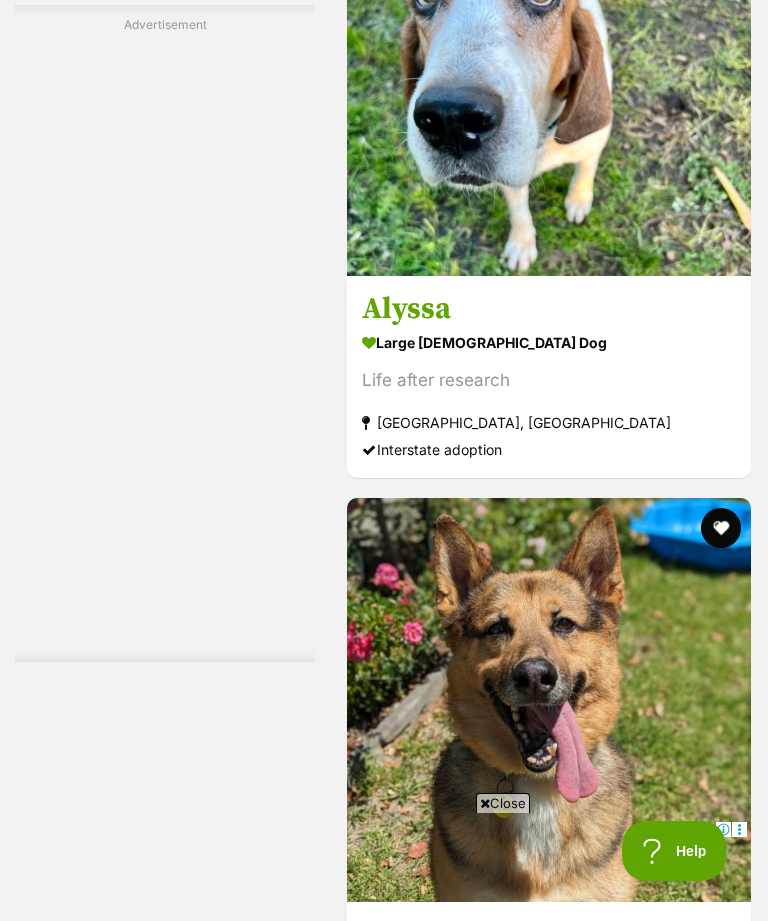 click at bounding box center (549, 74) 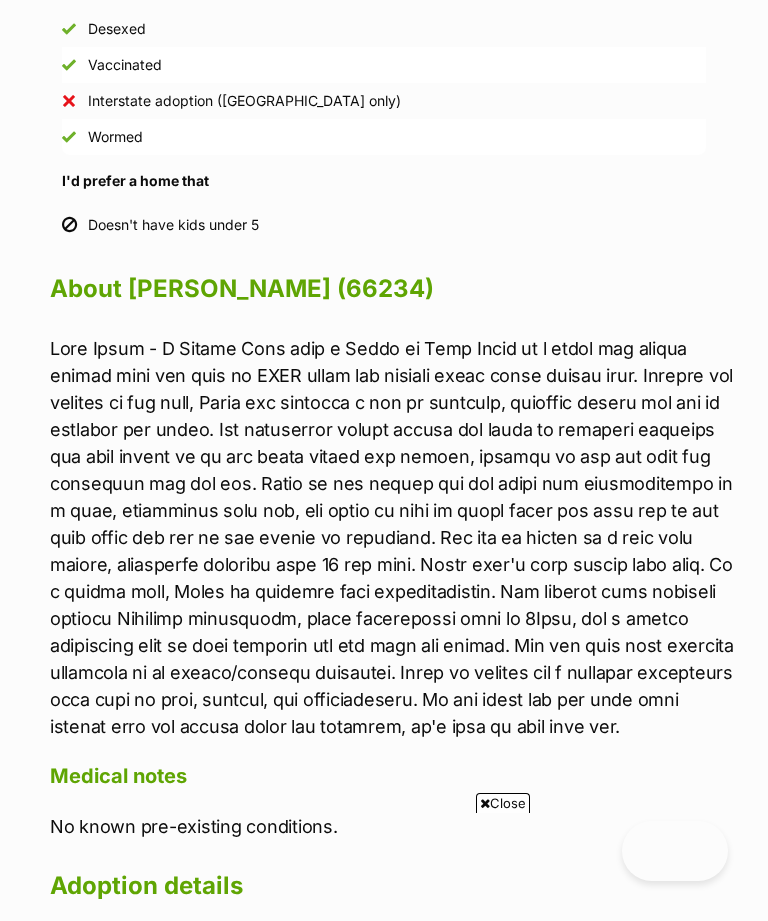 scroll, scrollTop: 1827, scrollLeft: 0, axis: vertical 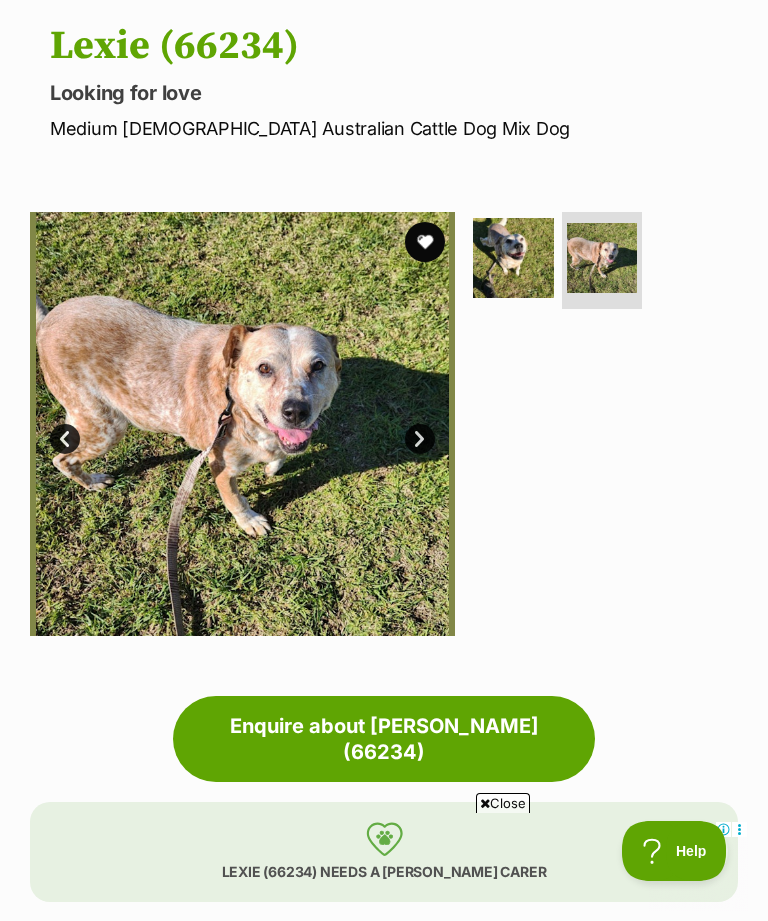 click at bounding box center (425, 242) 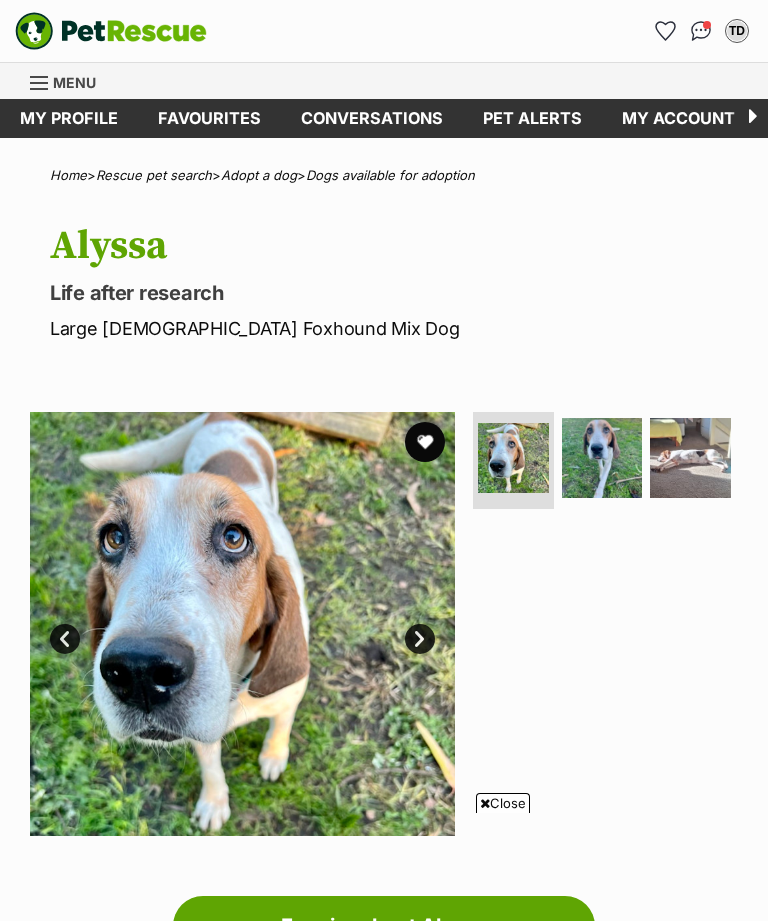 scroll, scrollTop: 1743, scrollLeft: 0, axis: vertical 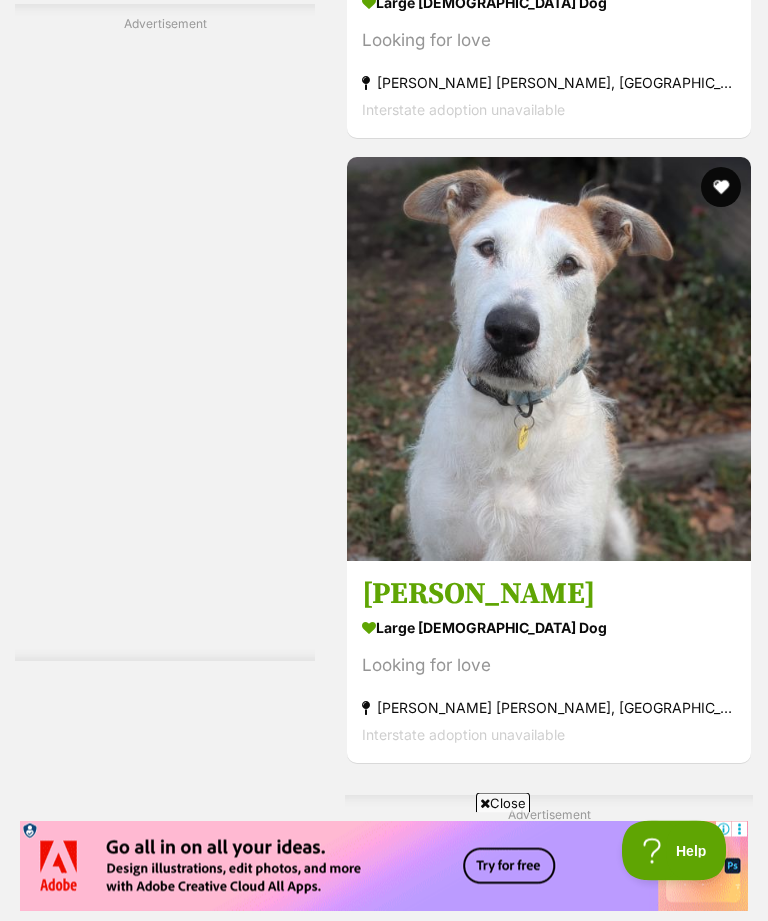 click at bounding box center [572, 2136] 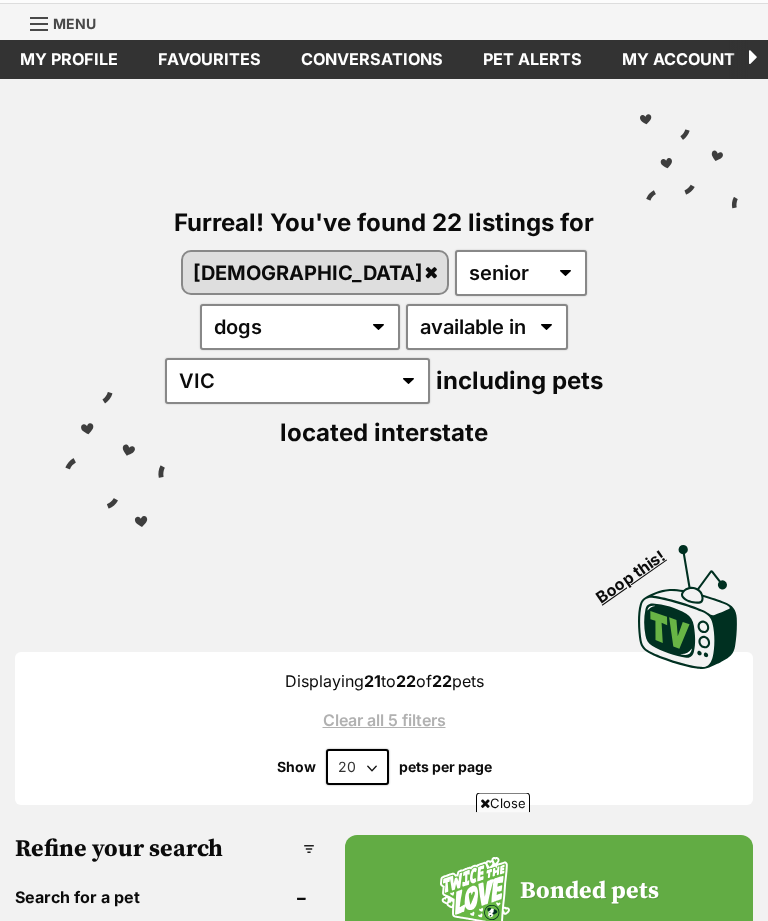 scroll, scrollTop: 0, scrollLeft: 0, axis: both 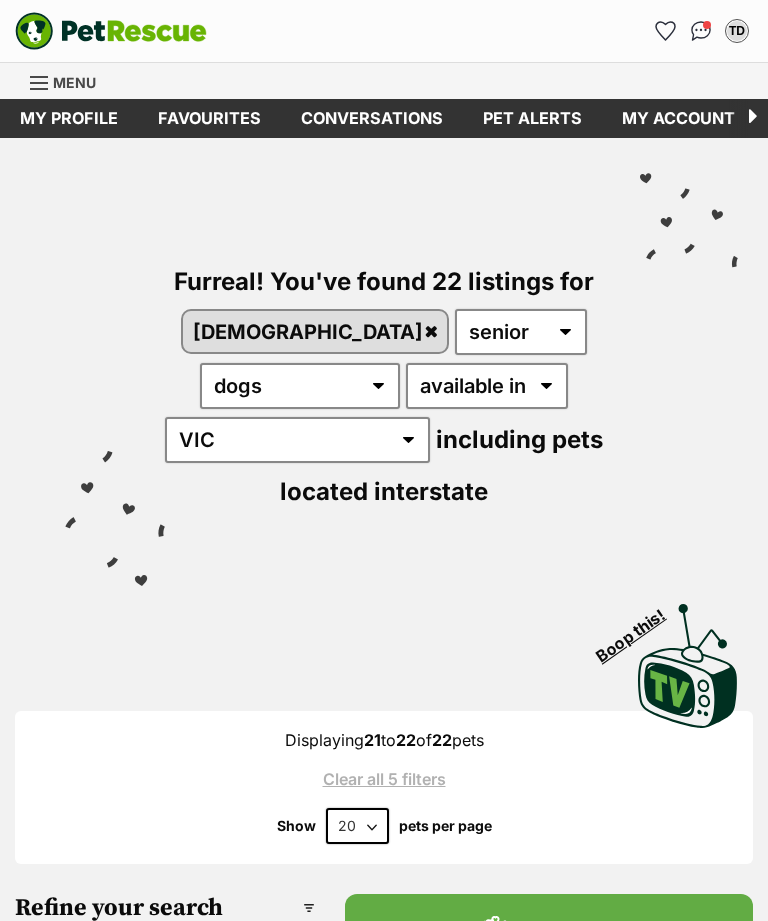 click at bounding box center [665, 31] 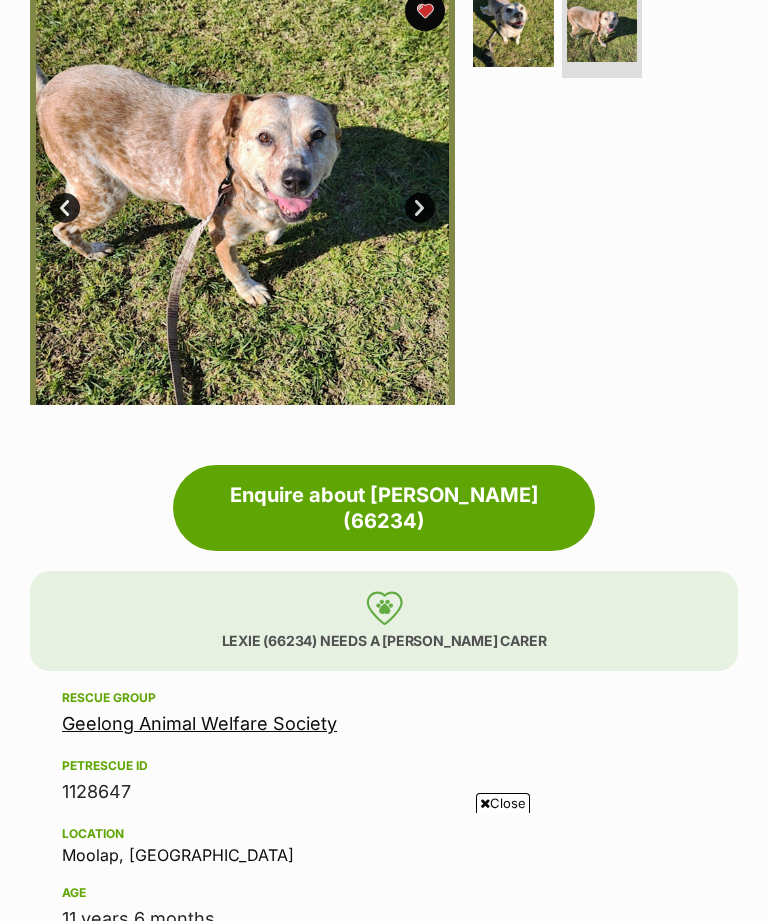 scroll, scrollTop: 1013, scrollLeft: 0, axis: vertical 